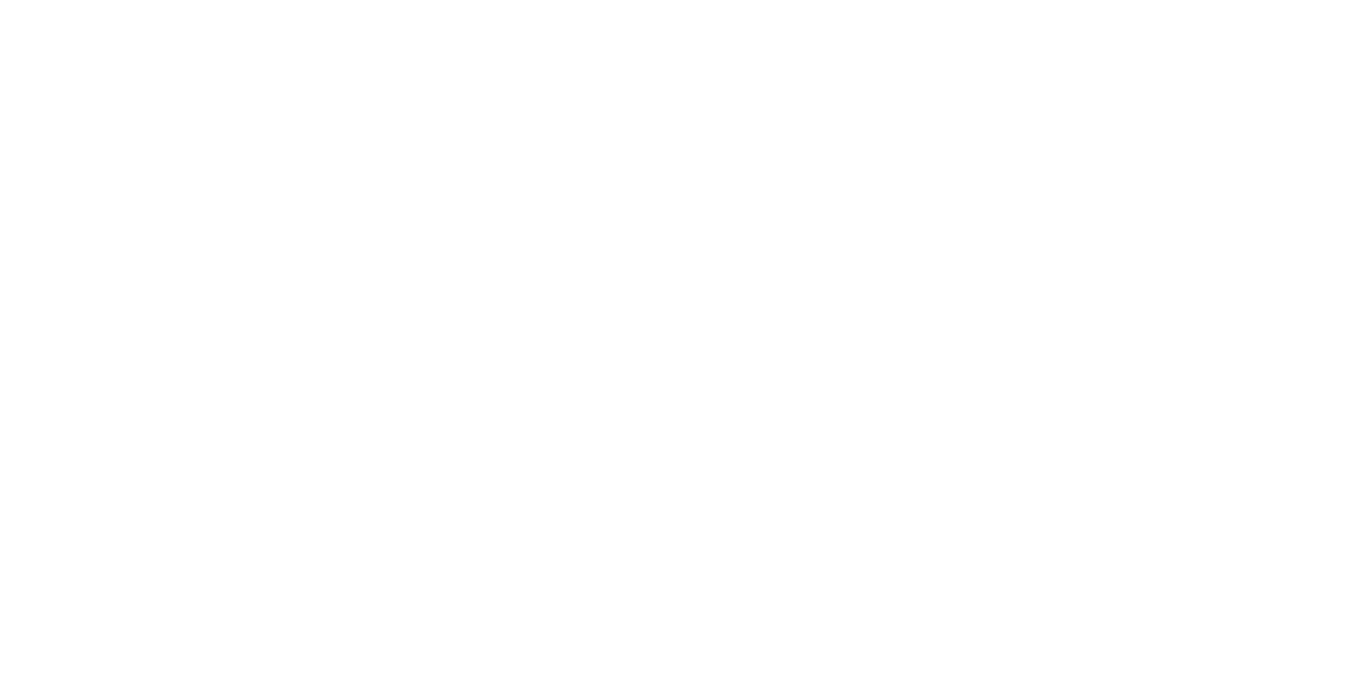 scroll, scrollTop: 0, scrollLeft: 0, axis: both 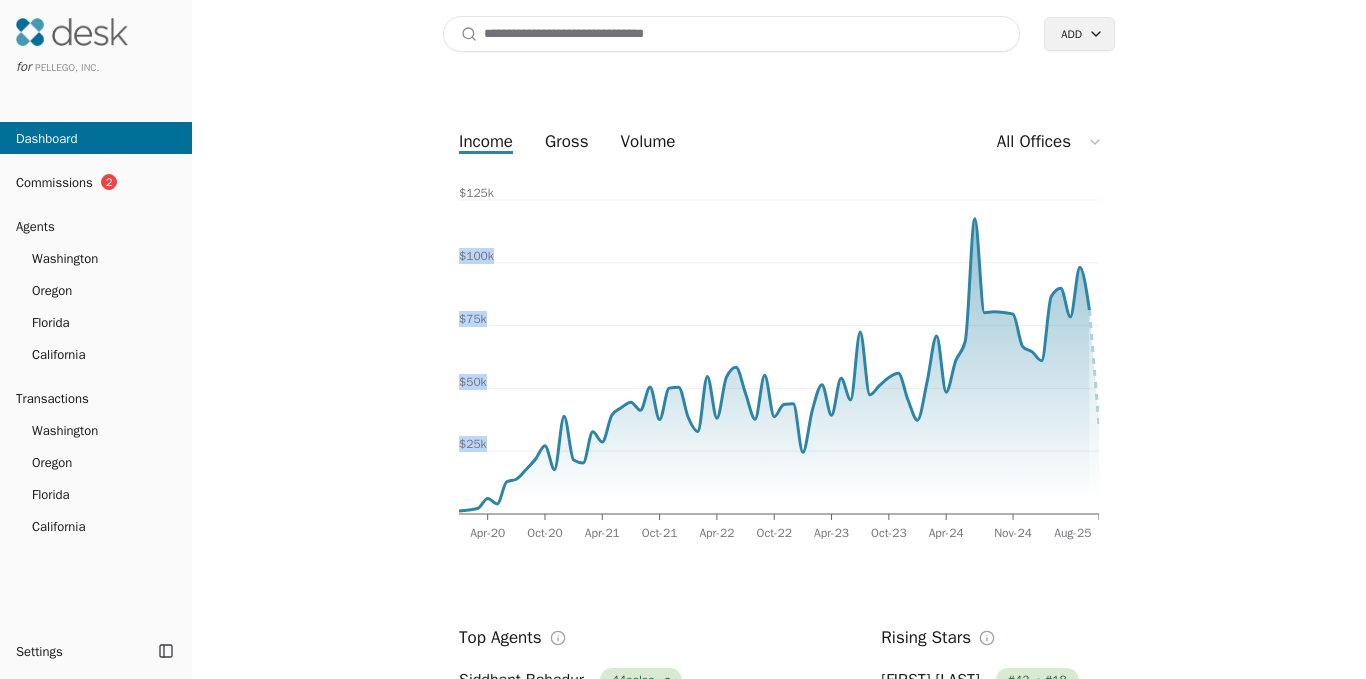 drag, startPoint x: 321, startPoint y: 211, endPoint x: 195, endPoint y: 180, distance: 129.75746 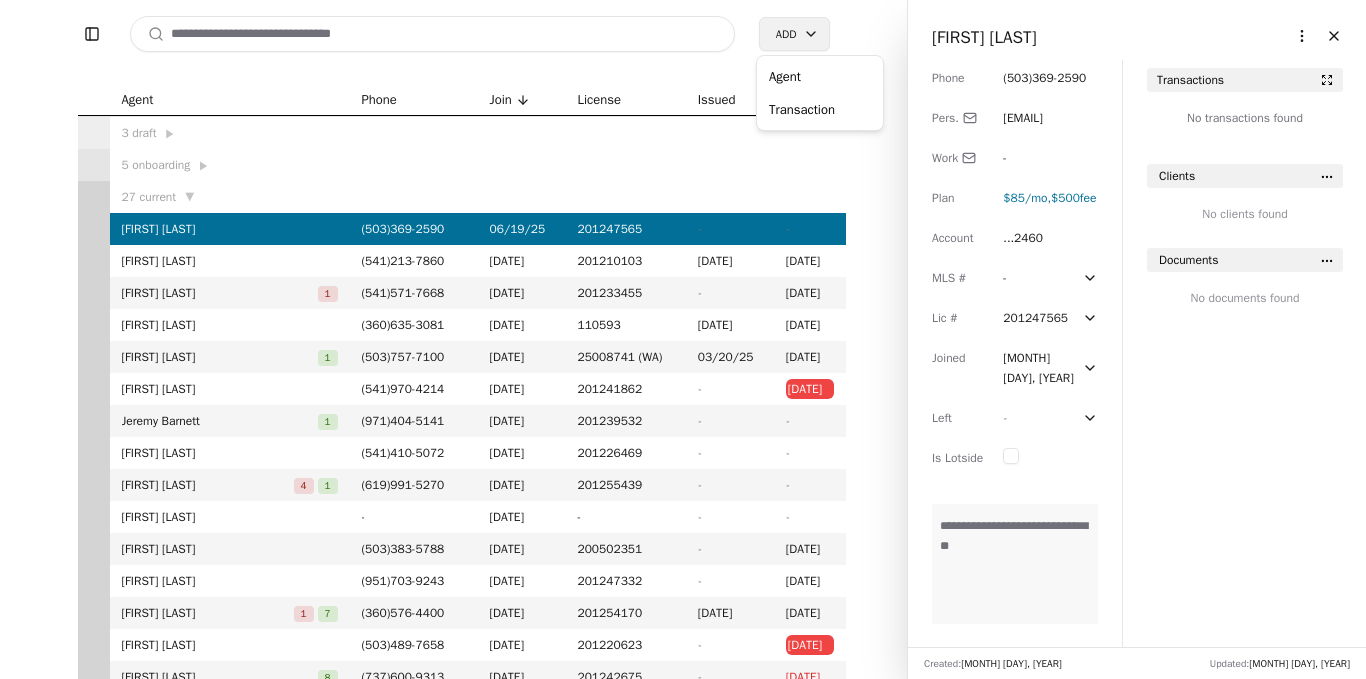 click on "Toggle Sidebar Search Add Agent Phone Join License IssuedExpires 3   draft ▶ 5   onboarding ▶ 27   current ▼ [FIRST] [LAST] ( [AREACODE] )  [PHONE] [DATE] 201247565 - - [FIRST] [LAST] ( [AREACODE] )  [PHONE] [DATE] 201210103 12/31/12 12/31/25 [FIRST] [LAST] 1 ( [AREACODE] )  [PHONE] [DATE] 201233455 - 11/30/26 [FIRST] [LAST] ( [AREACODE] )  [PHONE] [DATE] 110593 04/06/12 04/06/26 [FIRST] [LAST] 1 ( [AREACODE] )  [PHONE] [DATE] 25008741 (WA) 03/20/25 03/20/27 [FIRST] [LAST] ( [AREACODE] )  [PHONE] [DATE] 201241862 - 11/30/24 [FIRST] [LAST] 1 ( [AREACODE] )  [PHONE] [DATE] 201239532 - - [FIRST] [LAST] ( [AREACODE] )  [PHONE] [DATE] 201226469 - - [FIRST] [LAST] 4 1 ( [AREACODE] )  [PHONE] [DATE] 201255439 - - [FIRST] [LAST] - 11/25/24 - - - [FIRST] [LAST] ( [AREACODE] )  [PHONE] [DATE] 200502351 - 09/30/26 [FIRST] [LAST] ( [AREACODE] )  [PHONE] [DATE] 201247332 - 08/31/26 [FIRST] [LAST] 1 7 ( [AREACODE] )  [PHONE] [DATE] 201254170 08/01/23 03/31/27 [FIRST] [LAST] ( [AREACODE] )  [PHONE] [DATE] 201220623 - 04/30/25 [FIRST] [LAST] 8 (" at bounding box center [683, 339] 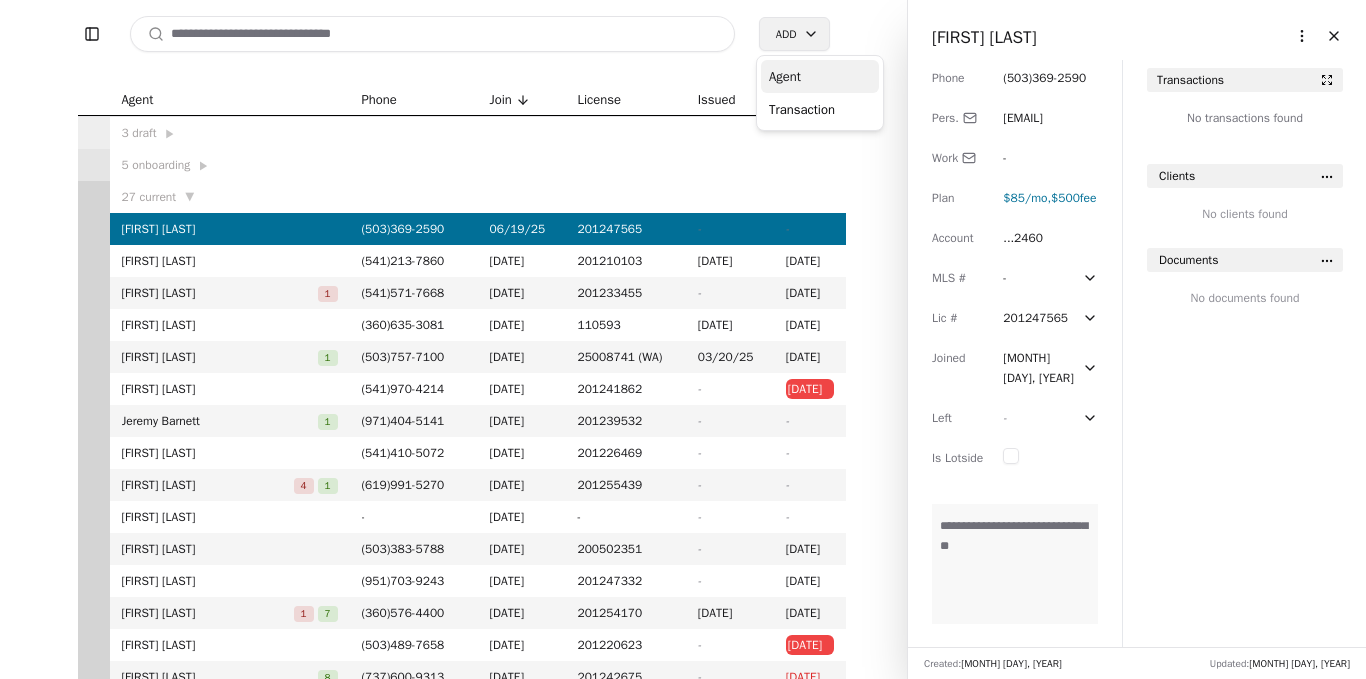 click on "Agent" at bounding box center (820, 76) 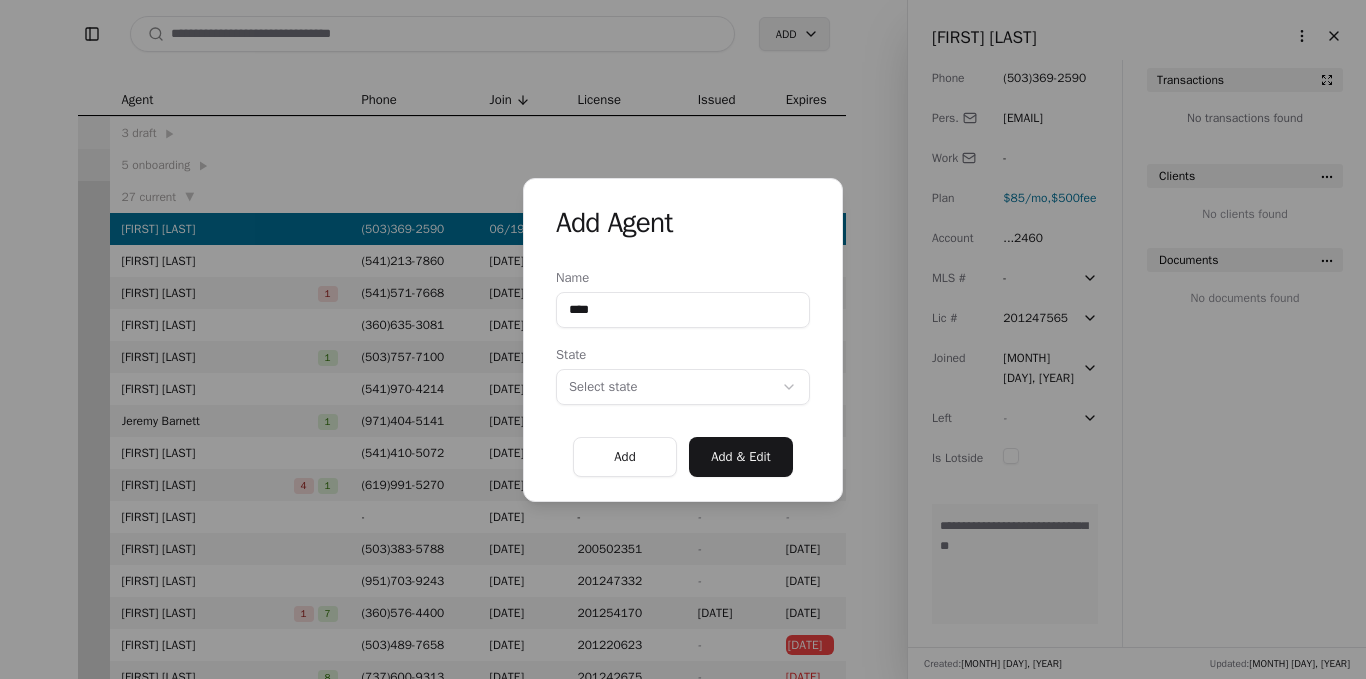 paste on "**********" 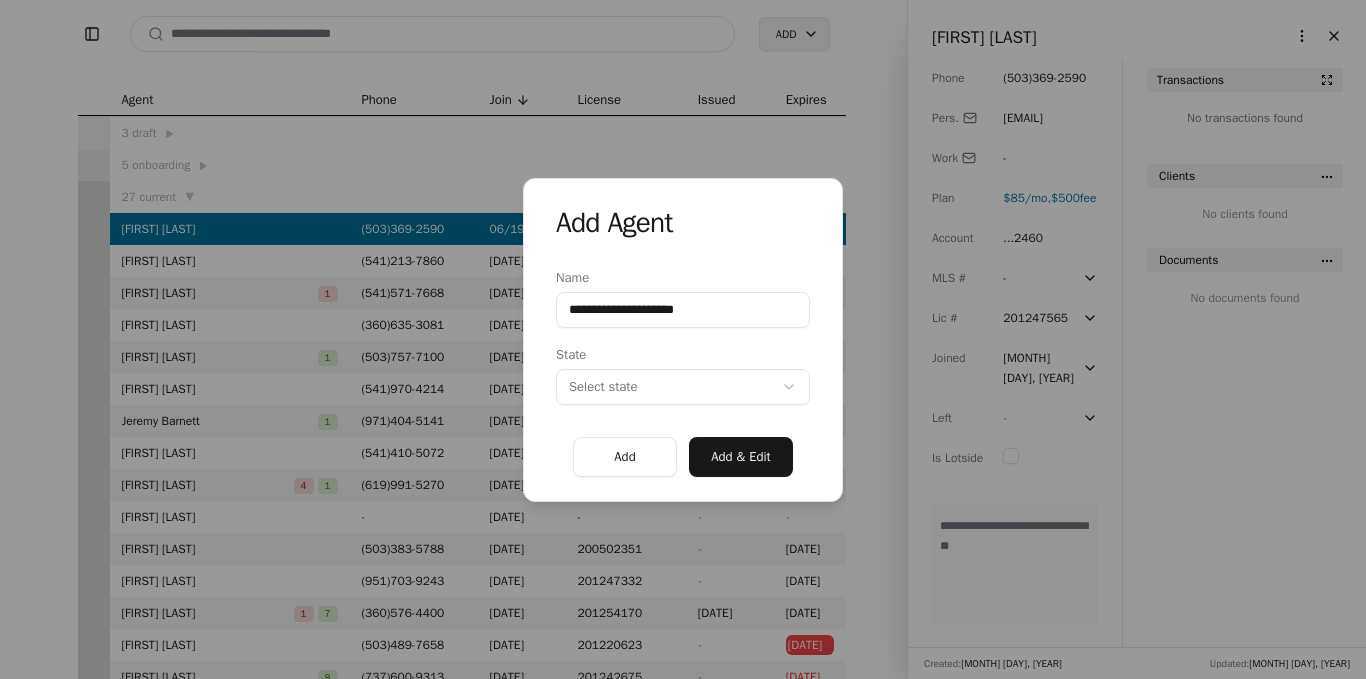 drag, startPoint x: 668, startPoint y: 309, endPoint x: 599, endPoint y: 310, distance: 69.00725 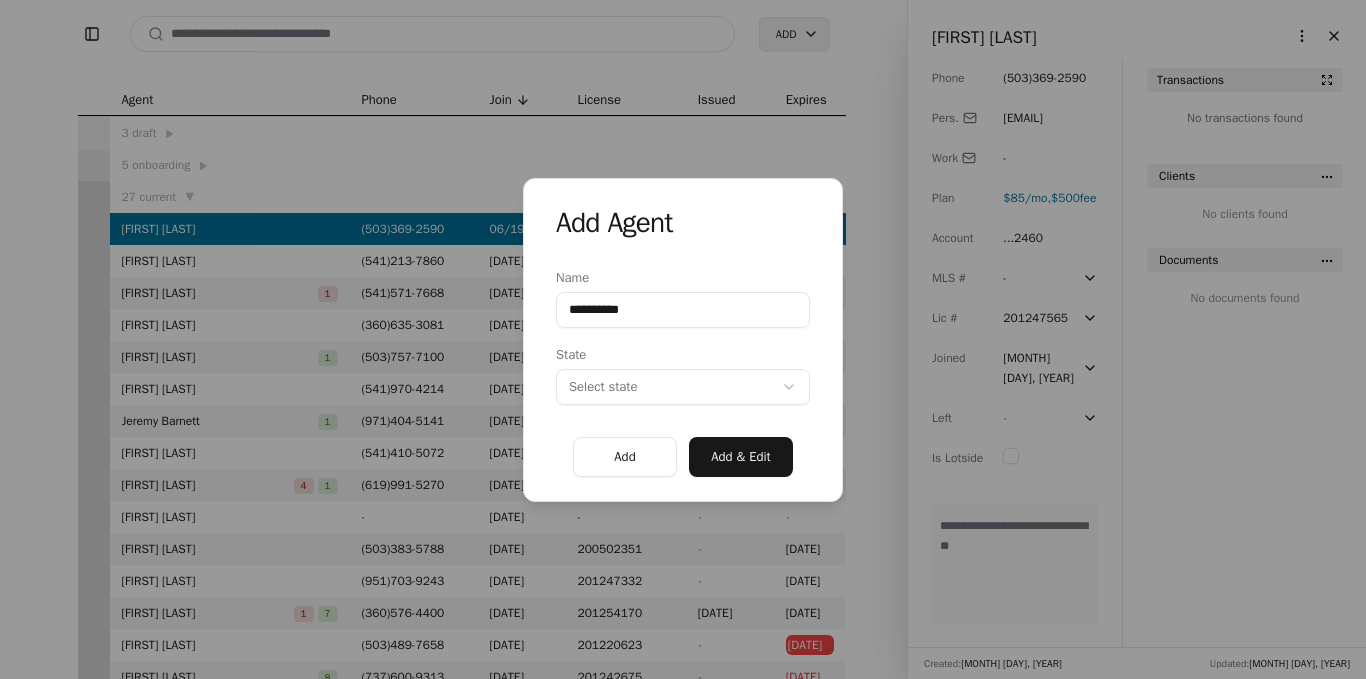 type on "**********" 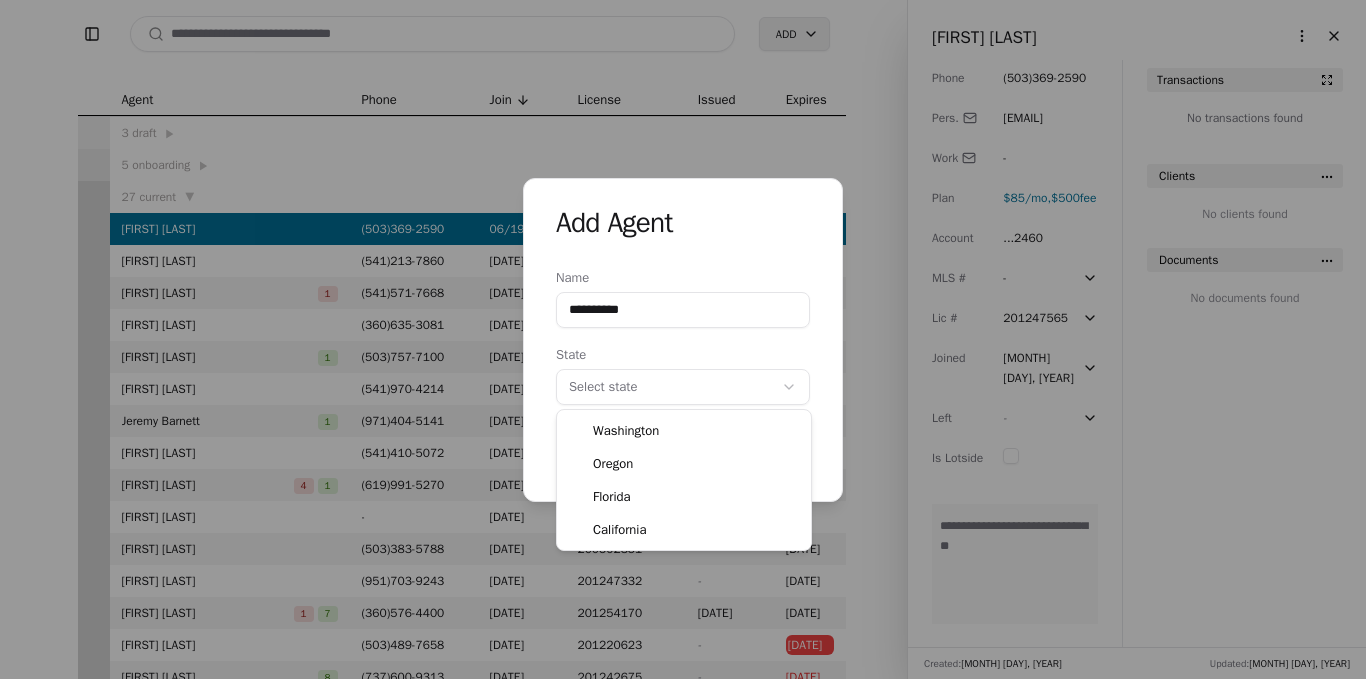 click on "**********" at bounding box center [683, 339] 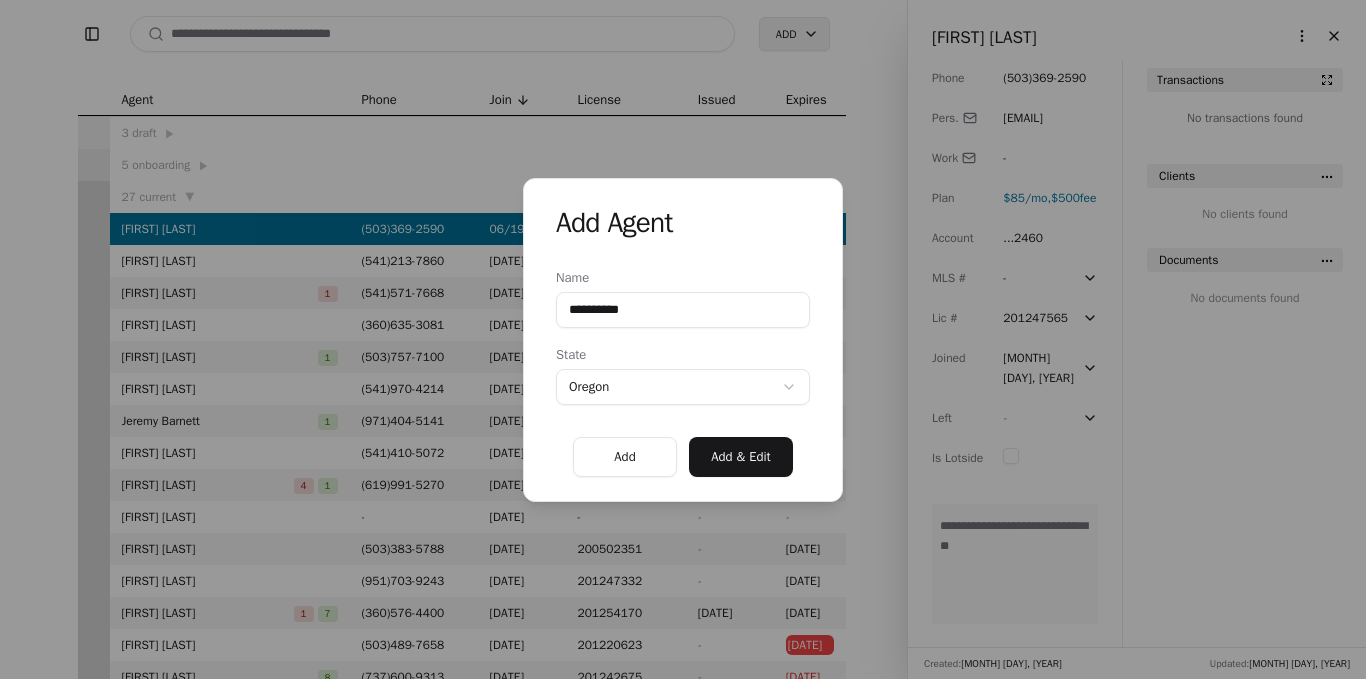 click on "Add" at bounding box center [625, 457] 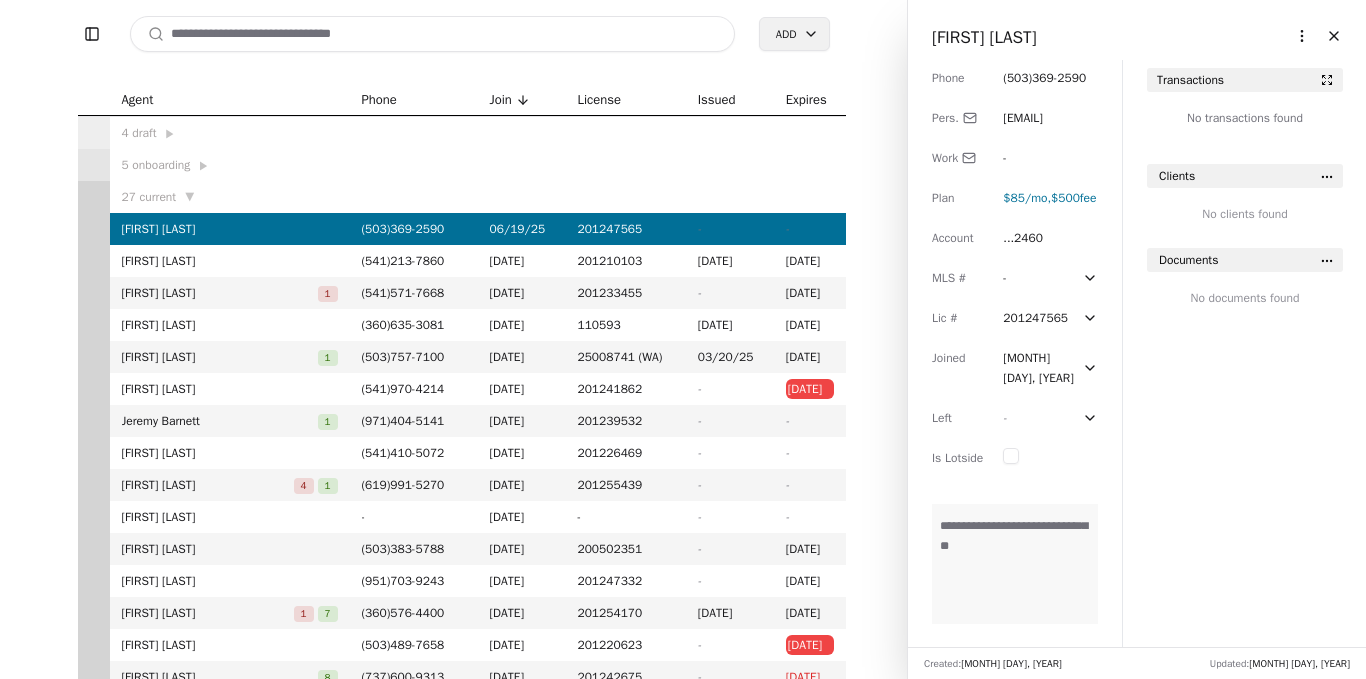 click on "Transactions No transactions found Clients No clients found Documents No documents found" at bounding box center (1245, 377) 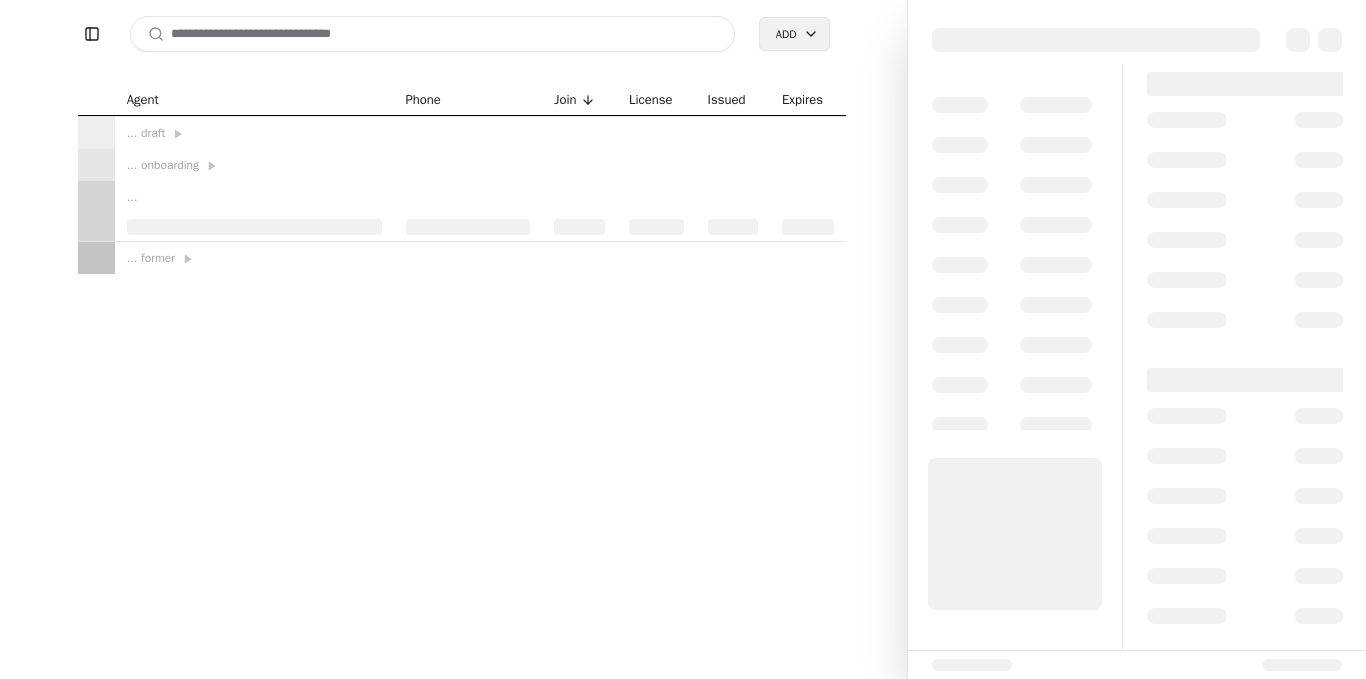 scroll, scrollTop: 0, scrollLeft: 0, axis: both 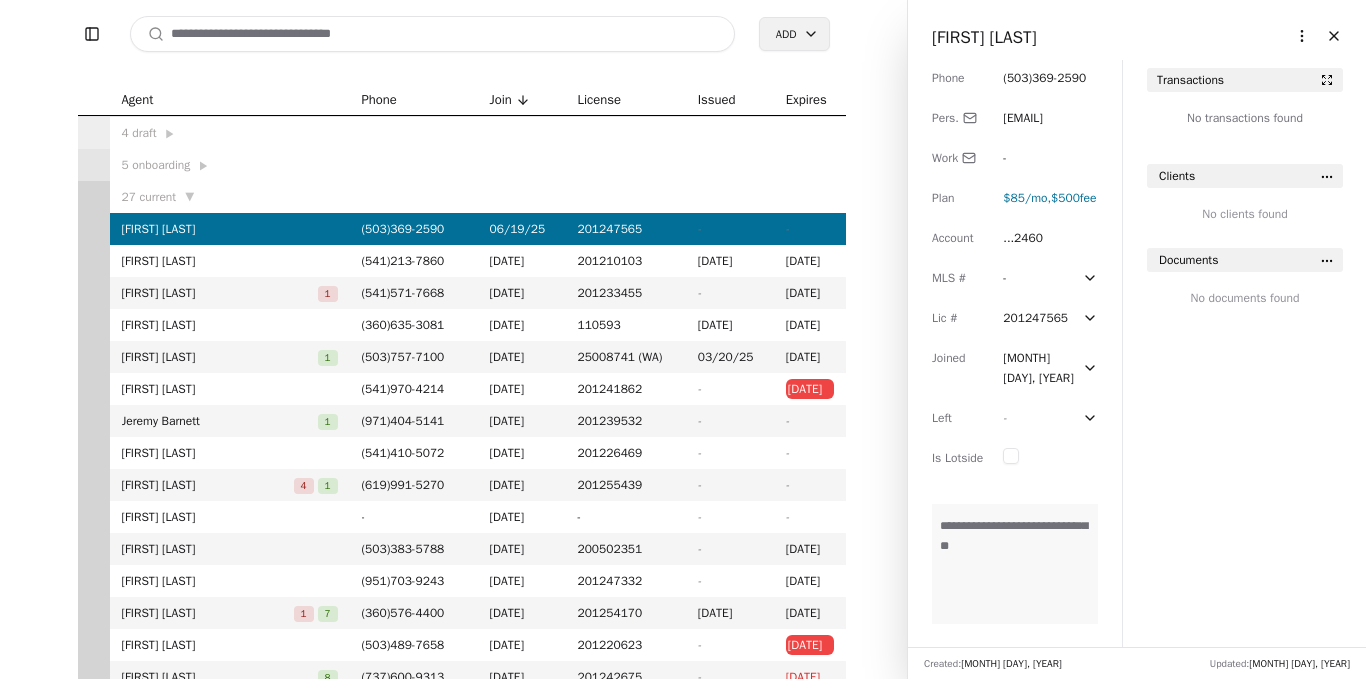 click on "5   onboarding ▶" at bounding box center [230, 165] 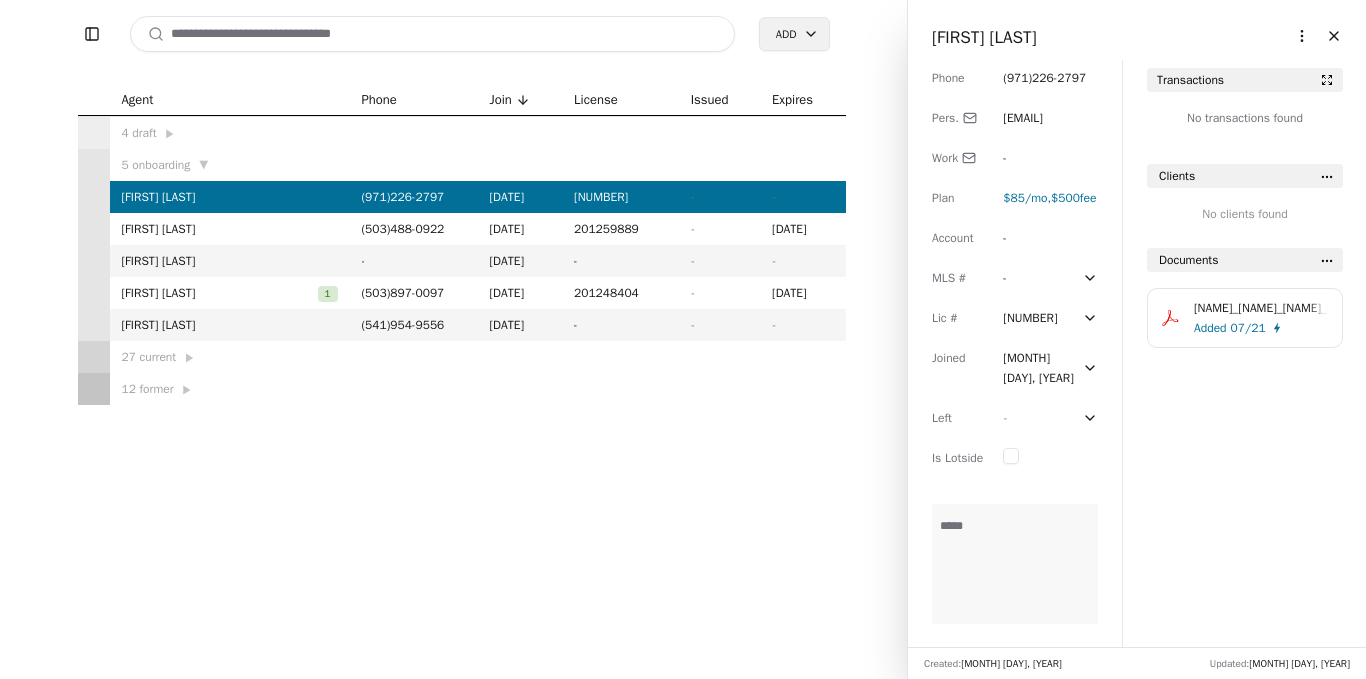 click at bounding box center (432, 34) 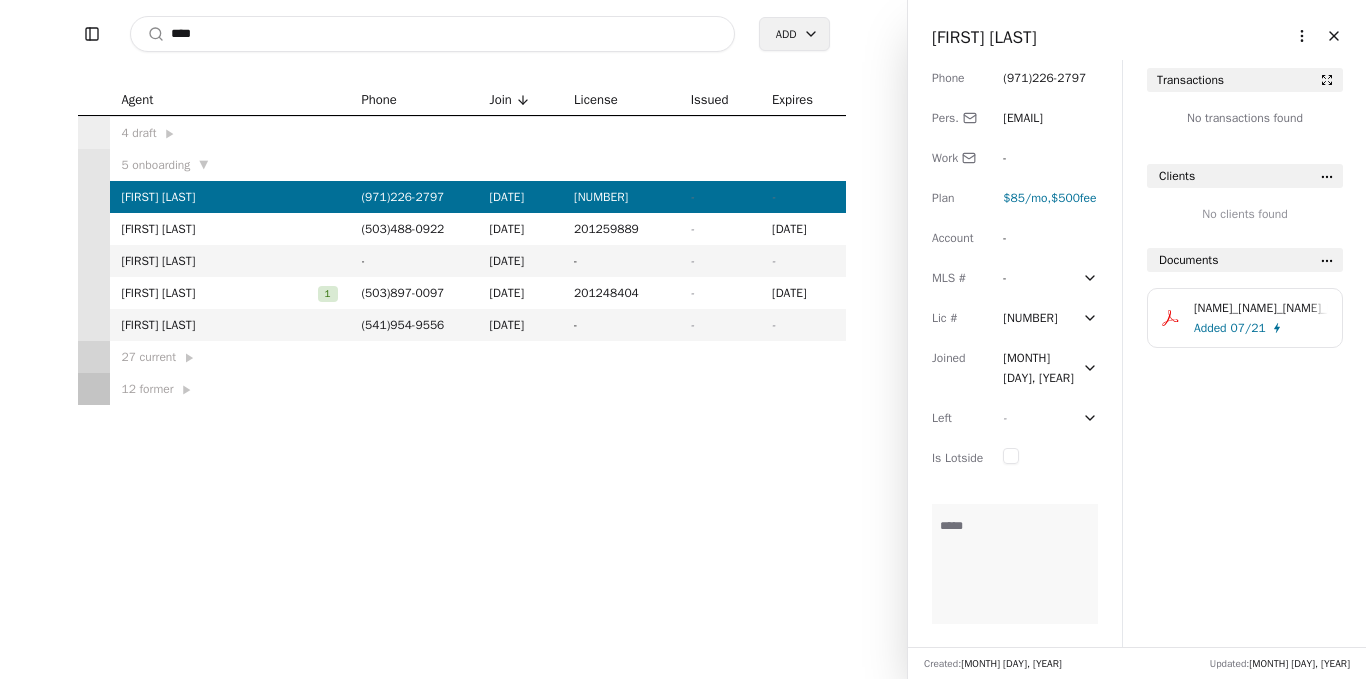 type on "****" 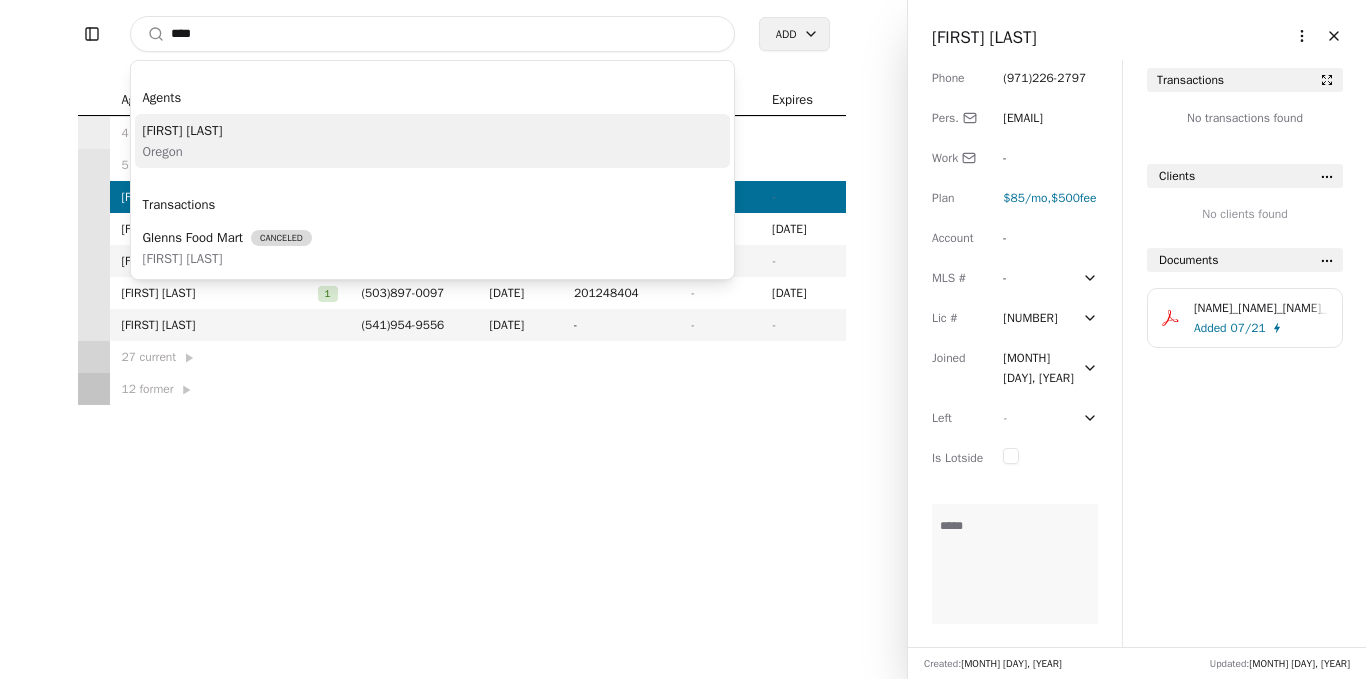 click on "Glen Sasek Oregon" at bounding box center [432, 141] 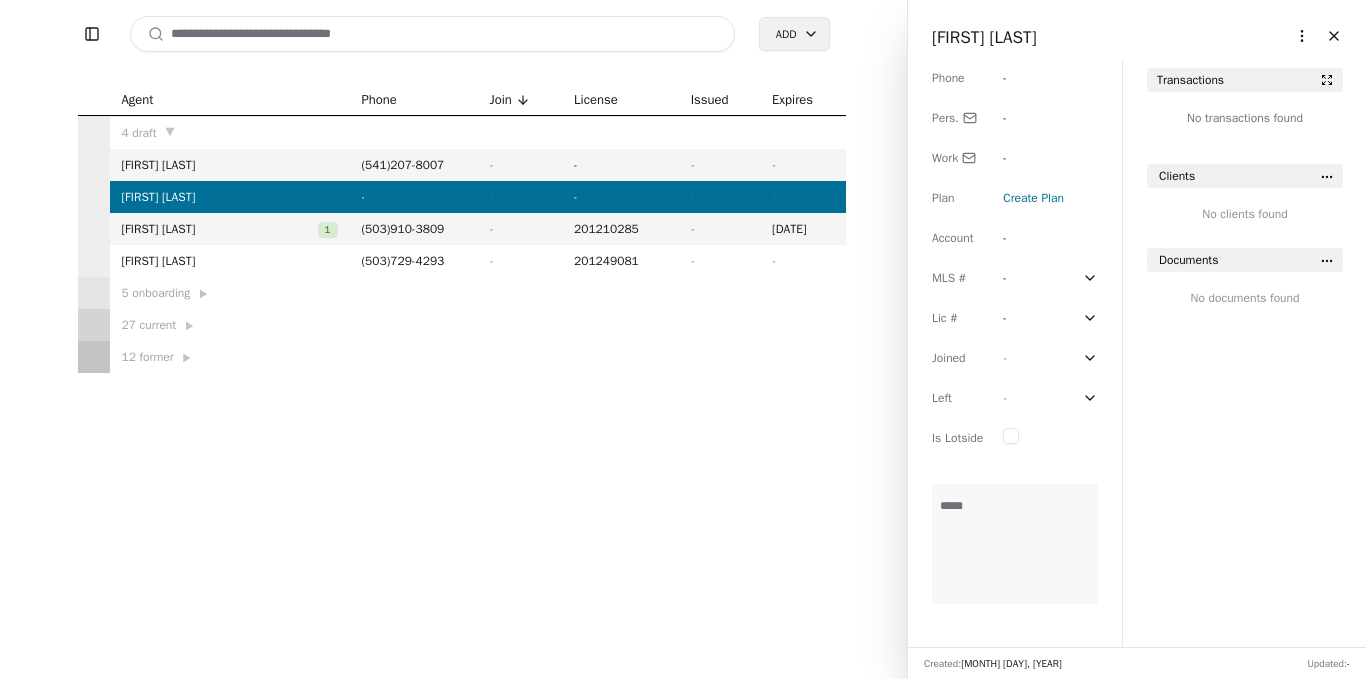 click on "-" at bounding box center (1021, 158) 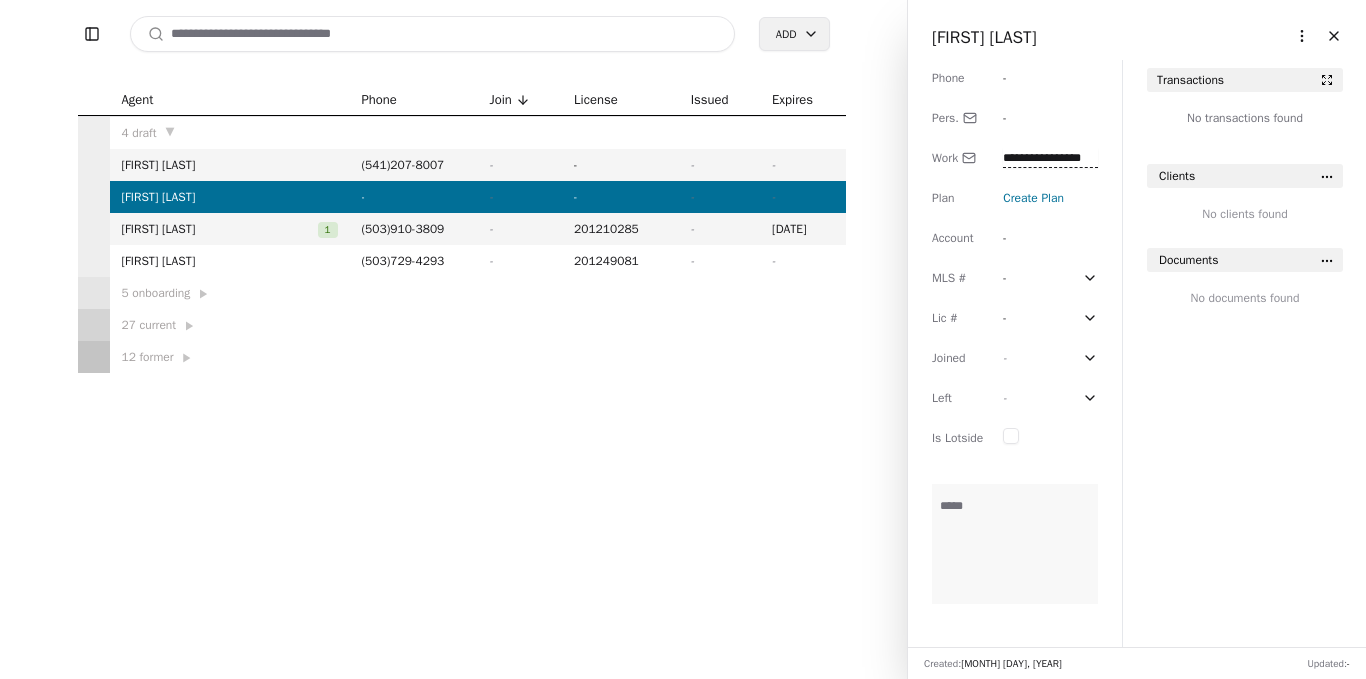 scroll, scrollTop: 0, scrollLeft: 5, axis: horizontal 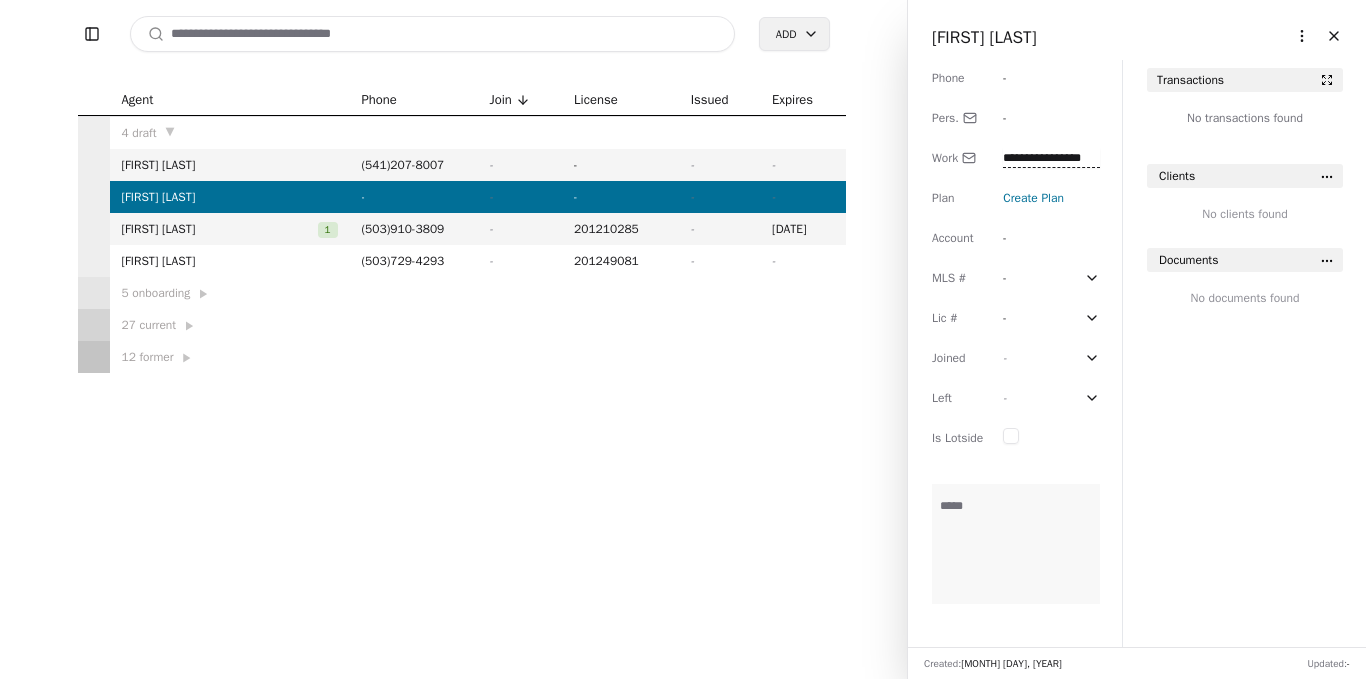 type on "**********" 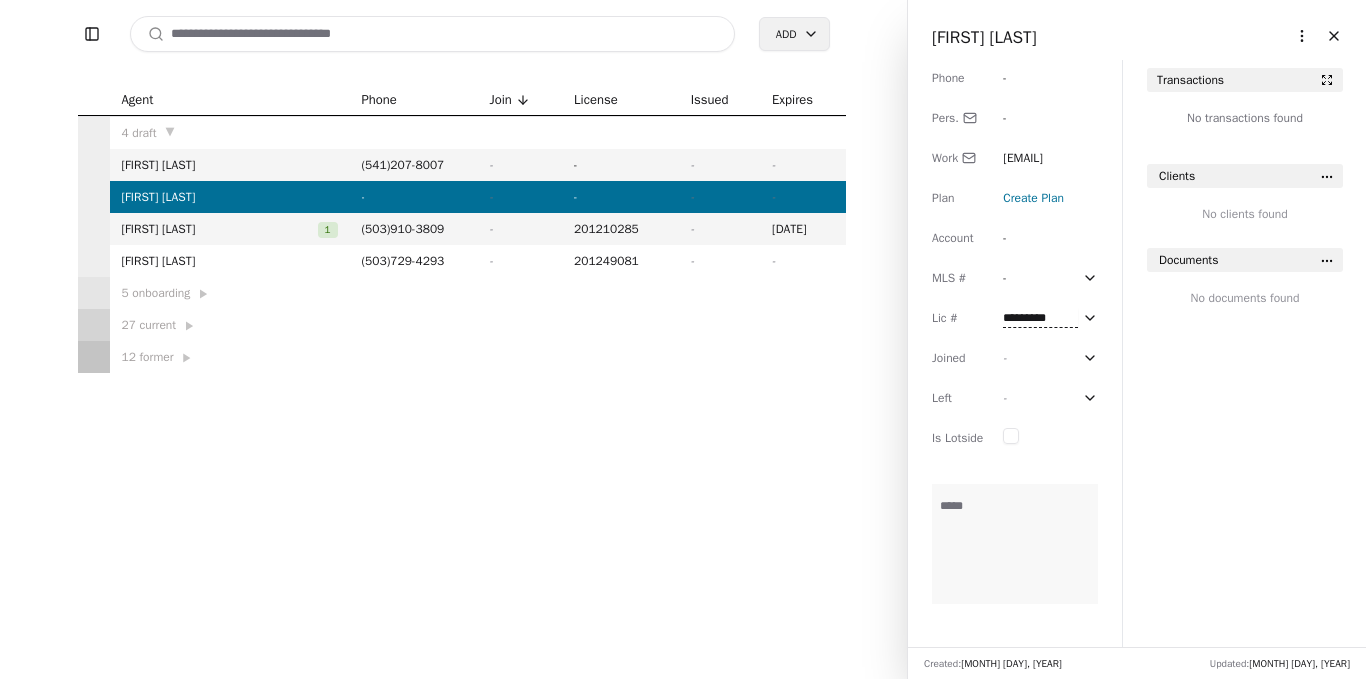 type on "*********" 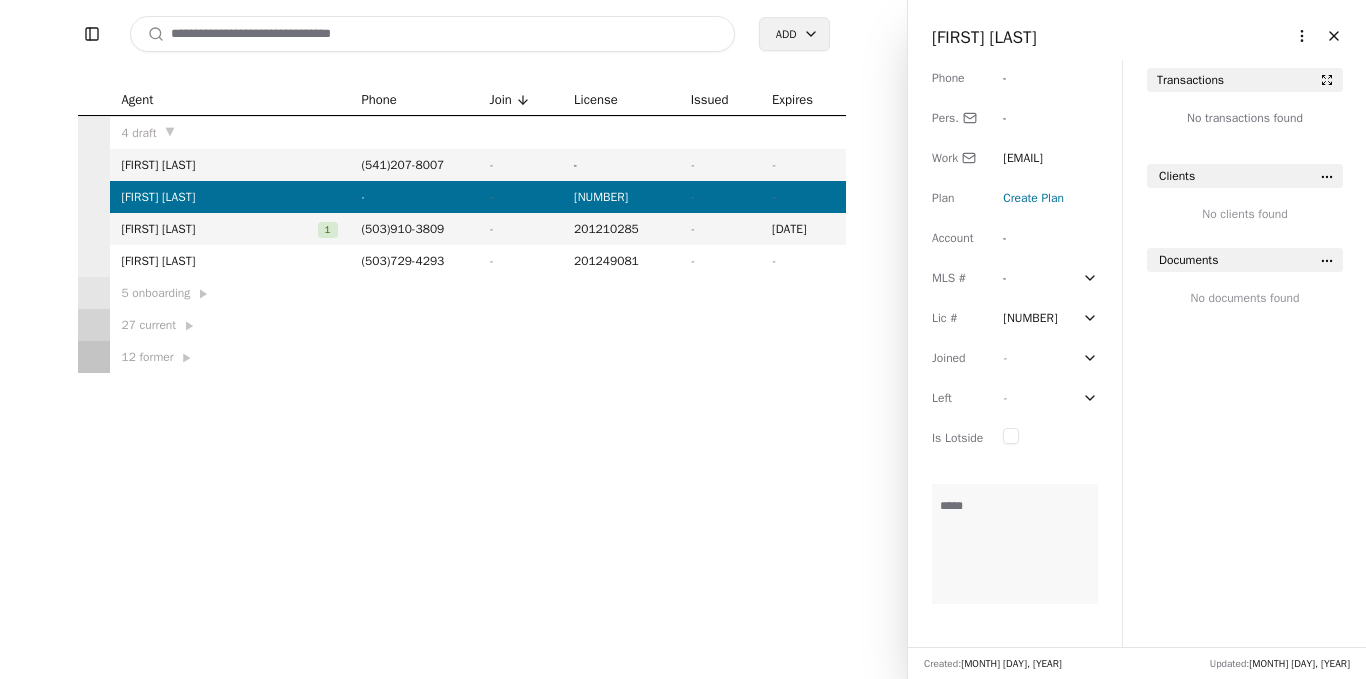 click on "-" at bounding box center [1021, 78] 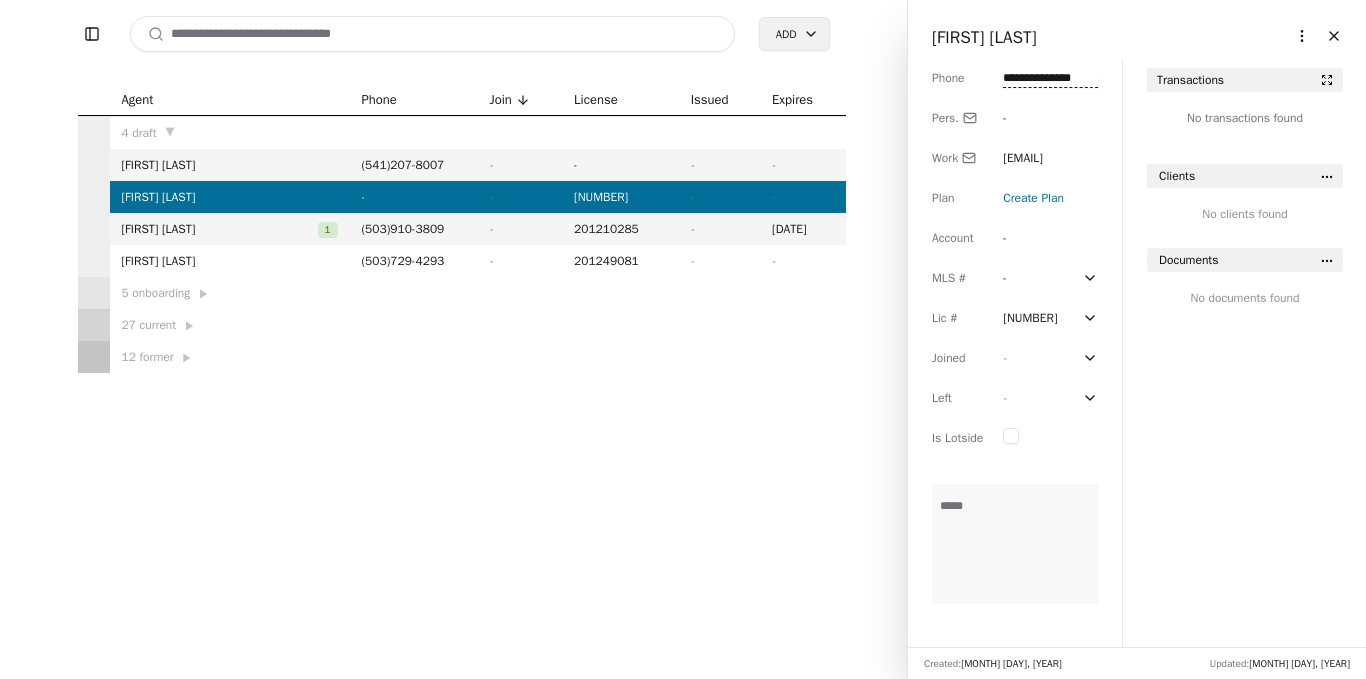 drag, startPoint x: 1017, startPoint y: 78, endPoint x: 960, endPoint y: 81, distance: 57.07889 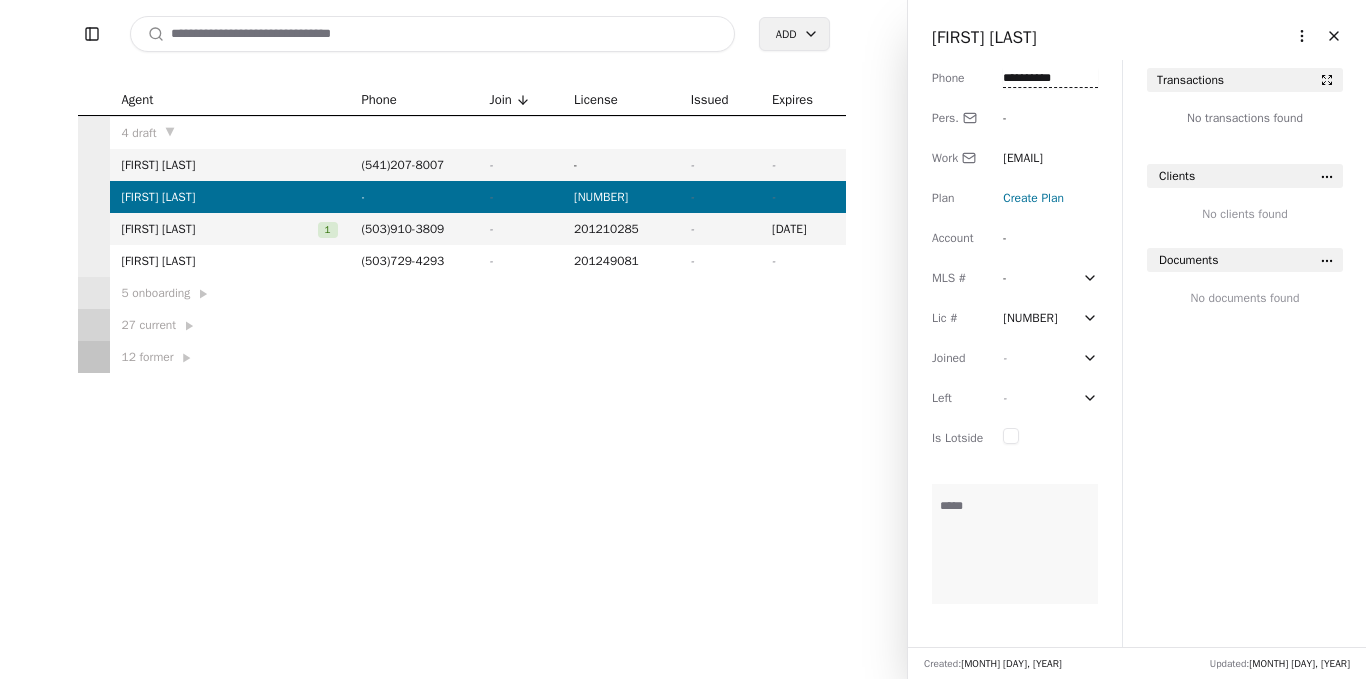type on "**********" 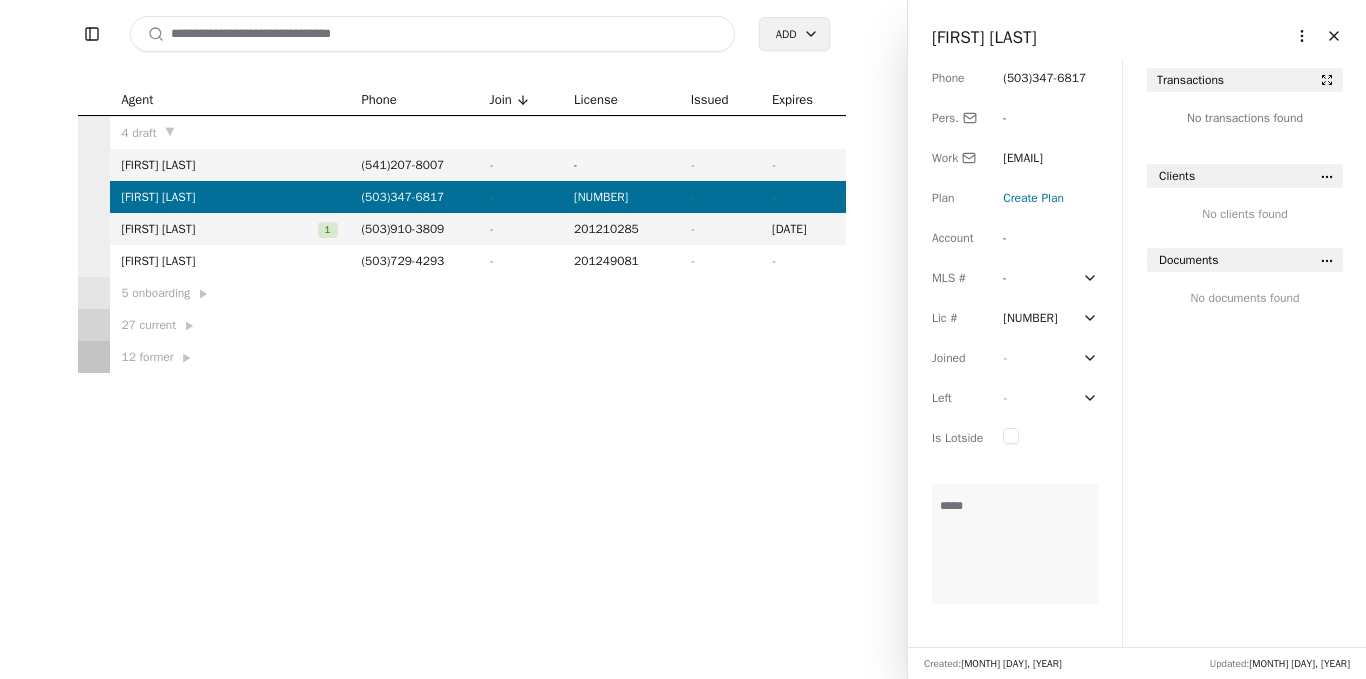 click on "-" at bounding box center (1021, 278) 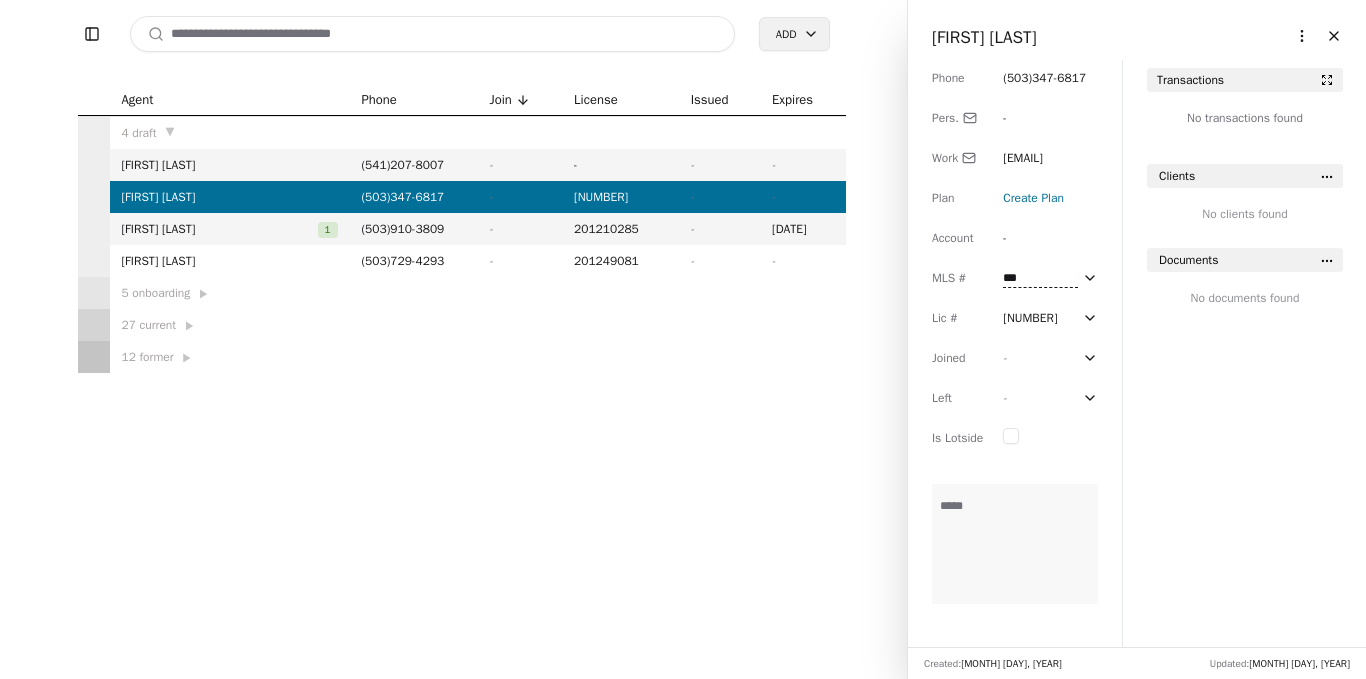type on "****" 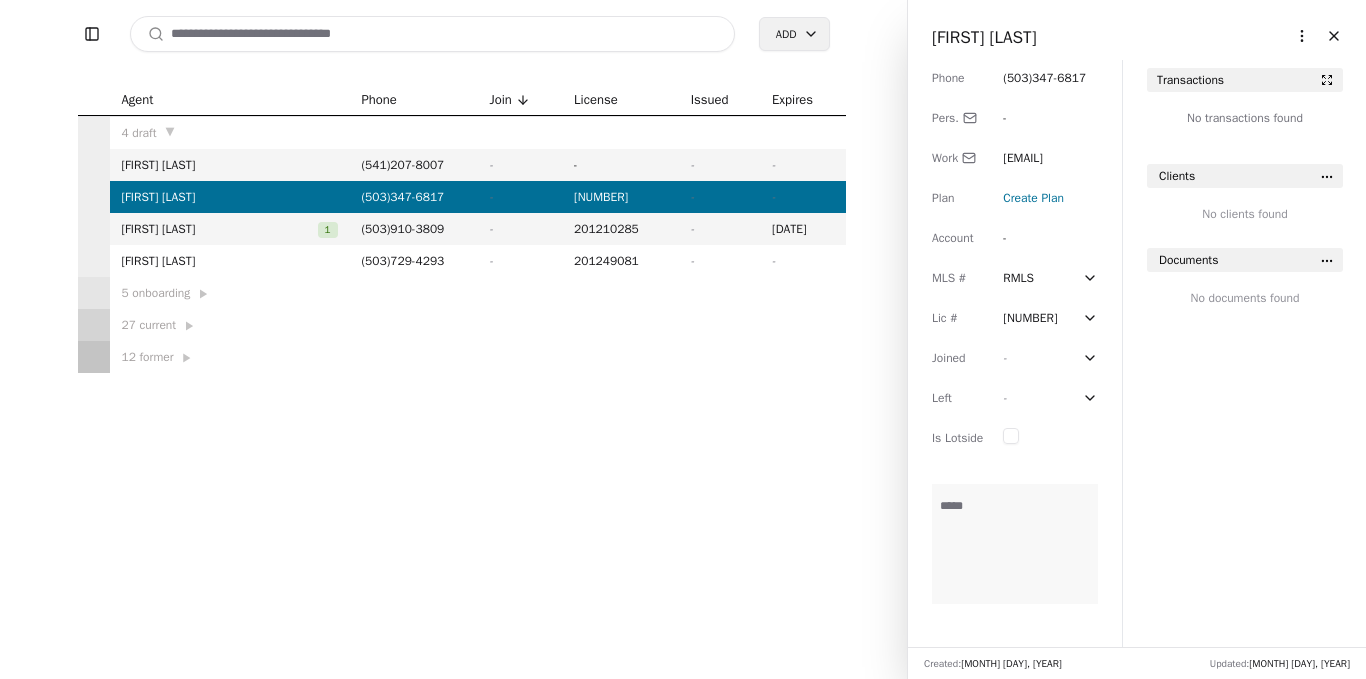 click on "Agent Phone Join License Issued Expires 4   draft ▼ Denise DelGiudice ( 541 )  207 - 8007 - - - - Glen Sasek ( 503 )  347 - 6817 - 201243829 - - Robert Long 1 ( 503 )  910 - 3809 - 201210285 - 04/30/26 Bethlehem Alemayhu ( 503 )  729 - 4293 - 201249081 - - 5   onboarding ▶ 27   current ▶ 12   former ▶" at bounding box center [461, 228] 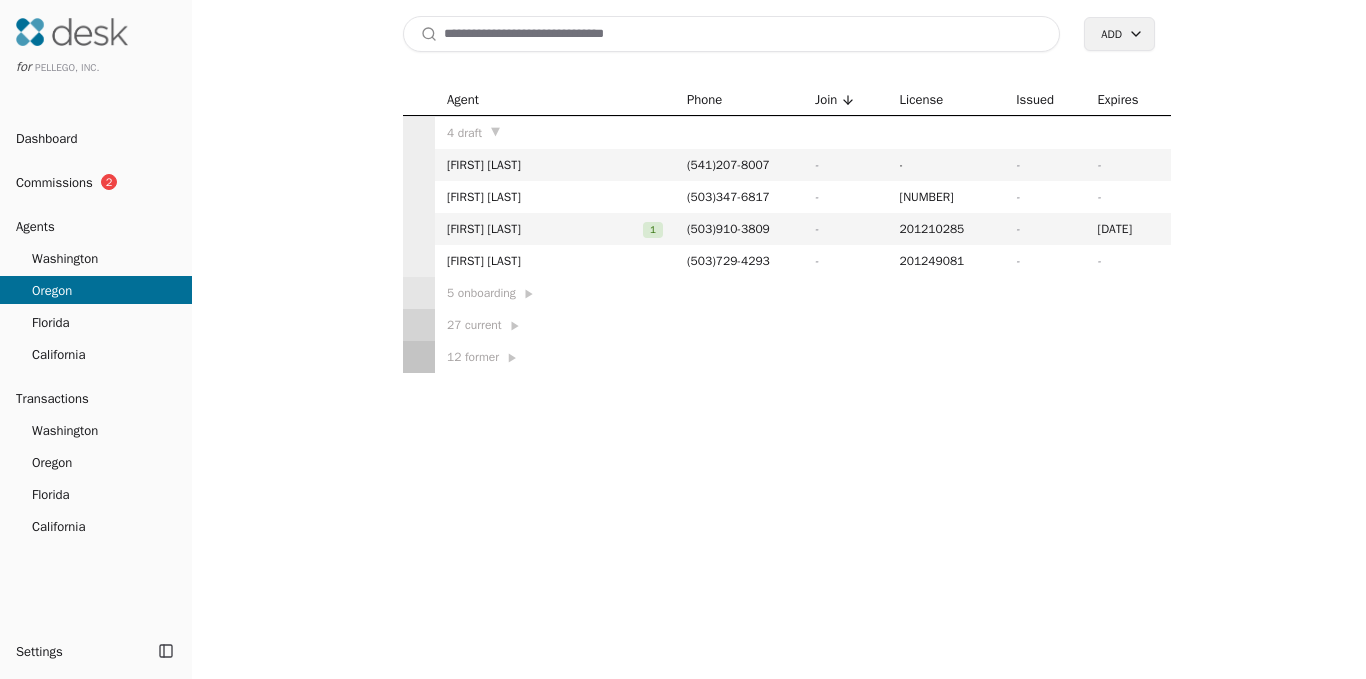 click on "Agent Phone Join License Issued Expires 4   draft ▼ Denise DelGiudice ( 541 )  207 - 8007 - - - - Glen Sasek ( 503 )  347 - 6817 - 201243829 - - Robert Long 1 ( 503 )  910 - 3809 - 201210285 - 04/30/26 Bethlehem Alemayhu ( 503 )  729 - 4293 - 201249081 - - 5   onboarding ▶ 27   current ▶ 12   former ▶" at bounding box center (787, 228) 